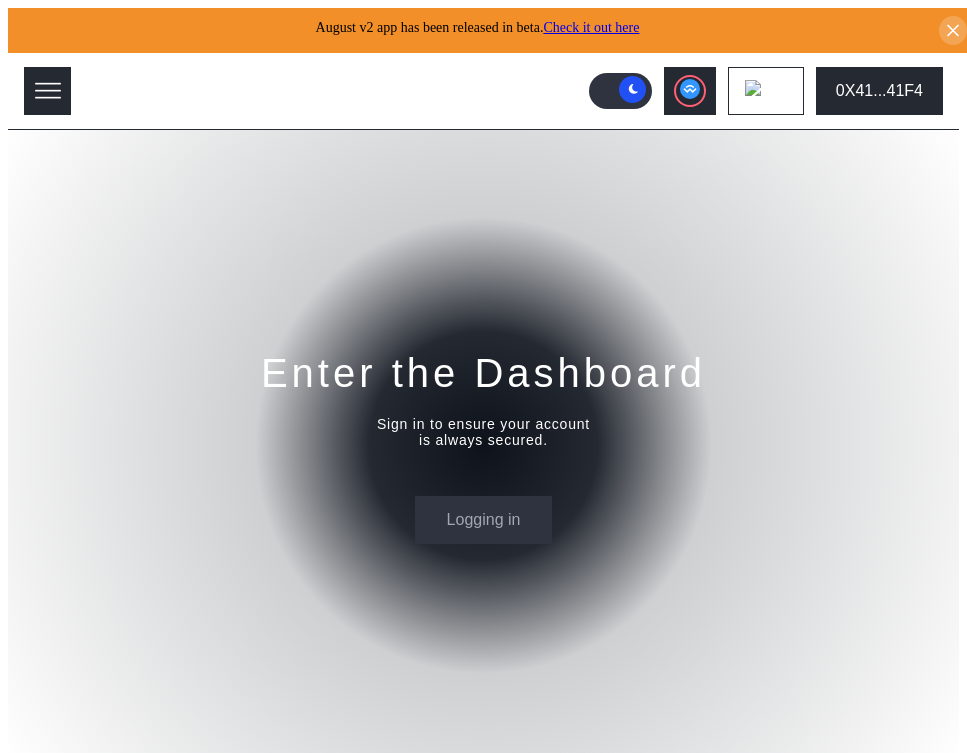 scroll, scrollTop: 0, scrollLeft: 0, axis: both 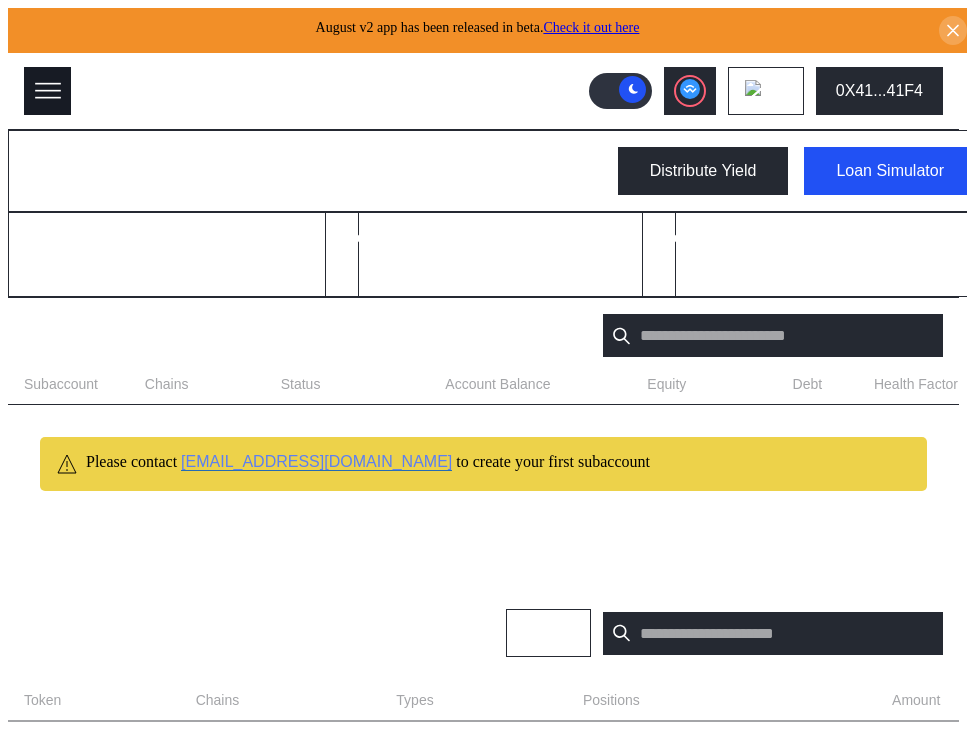click at bounding box center (47, 91) 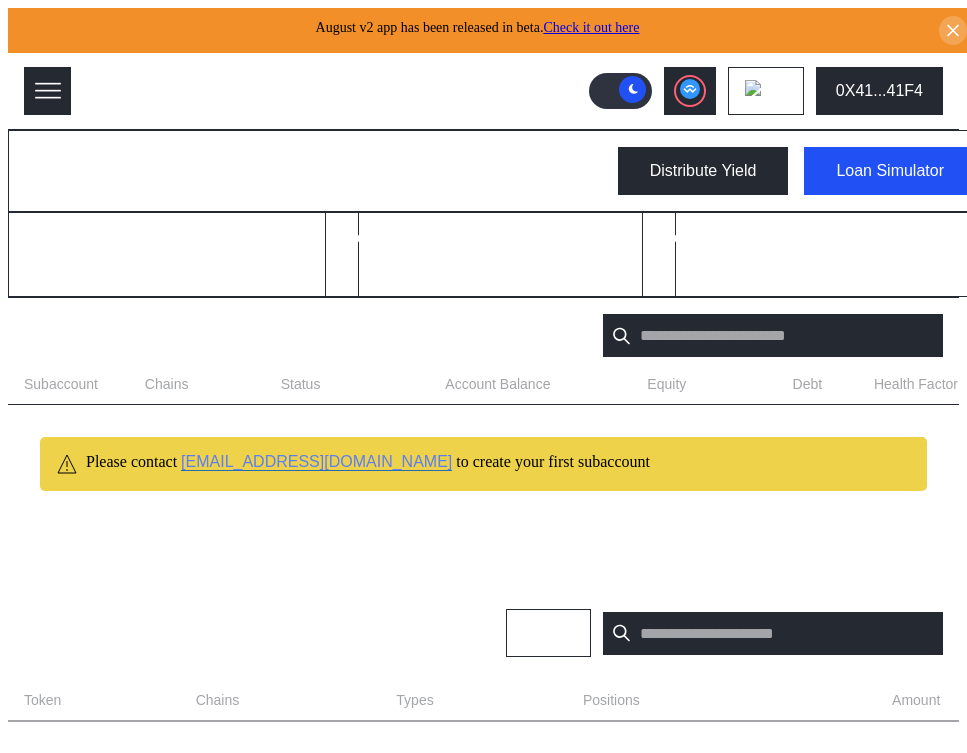 click on "Admin" at bounding box center [201, 1443] 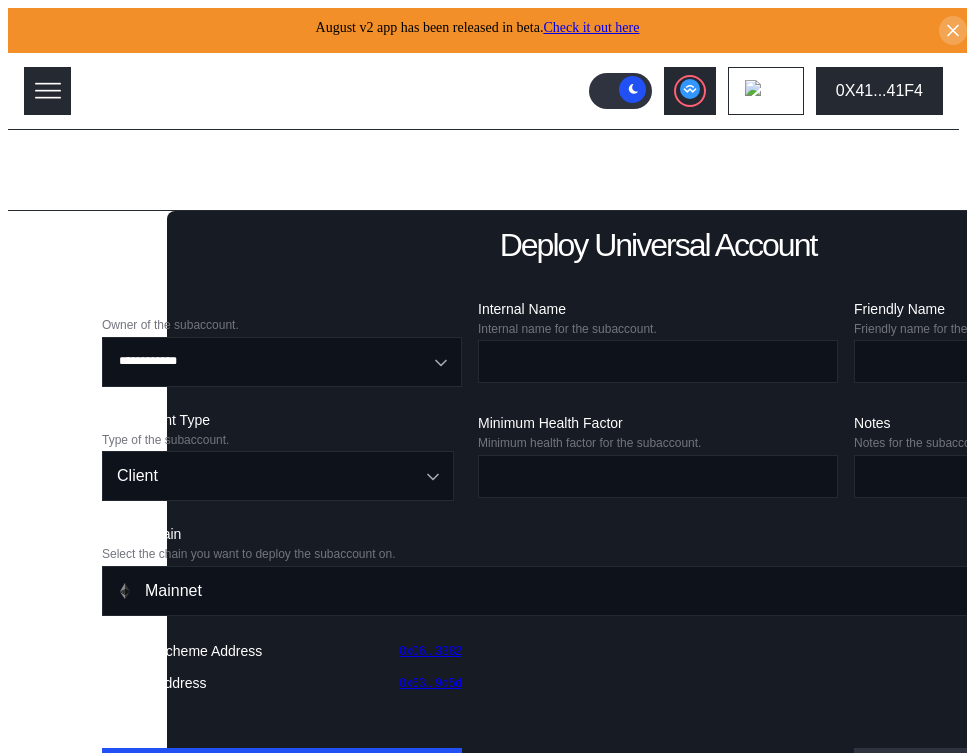 click on "Menu Dashboard Loan Book Permissions History Discount Factors Admin Automations 0X41...41F4 Light Mode" at bounding box center [483, 1110] 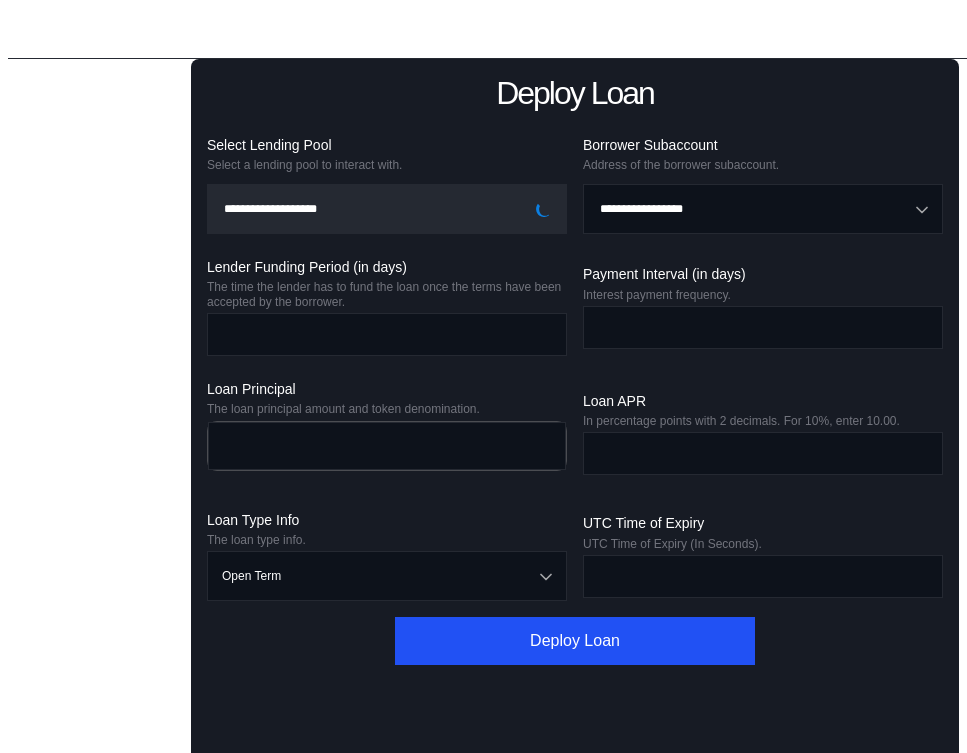 scroll, scrollTop: 161, scrollLeft: 0, axis: vertical 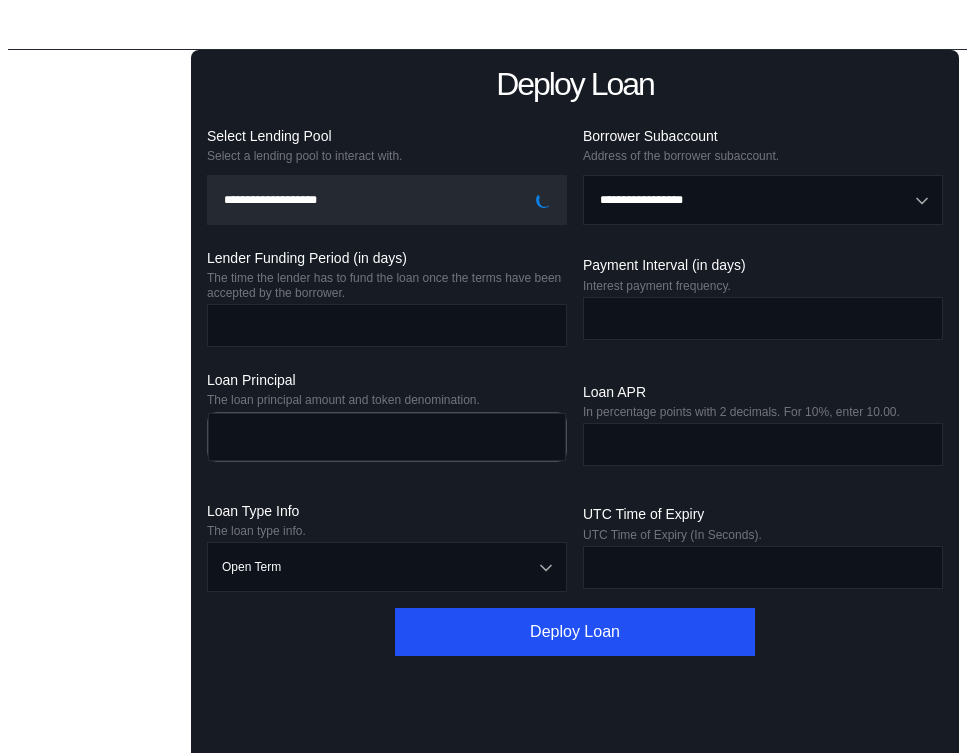 click on "Call Loan" at bounding box center (110, 525) 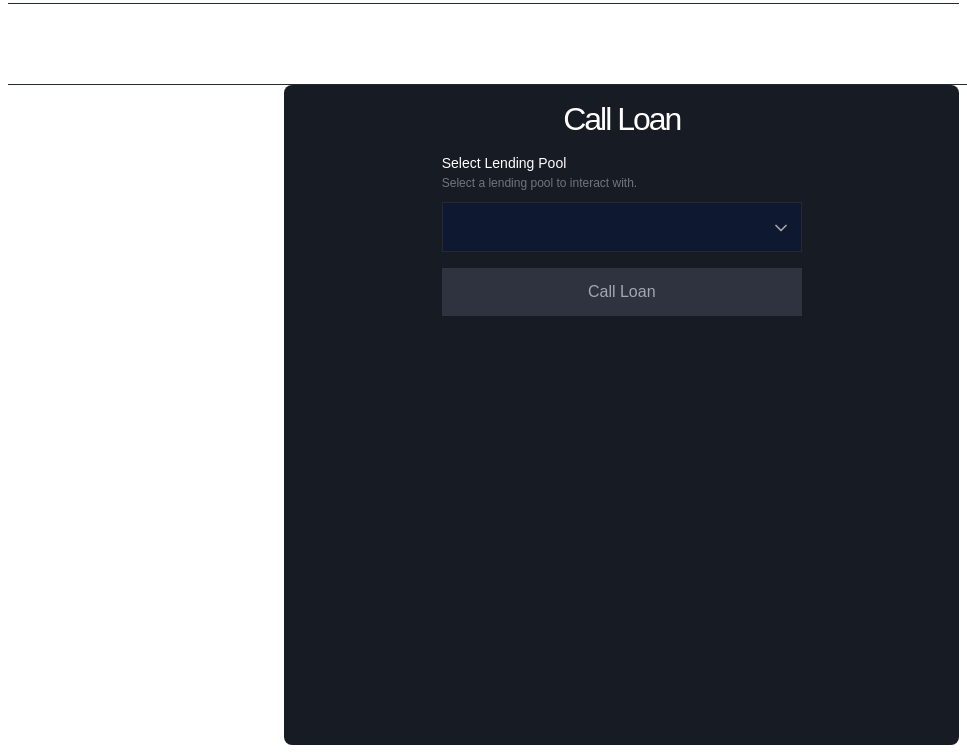 click at bounding box center [611, 227] 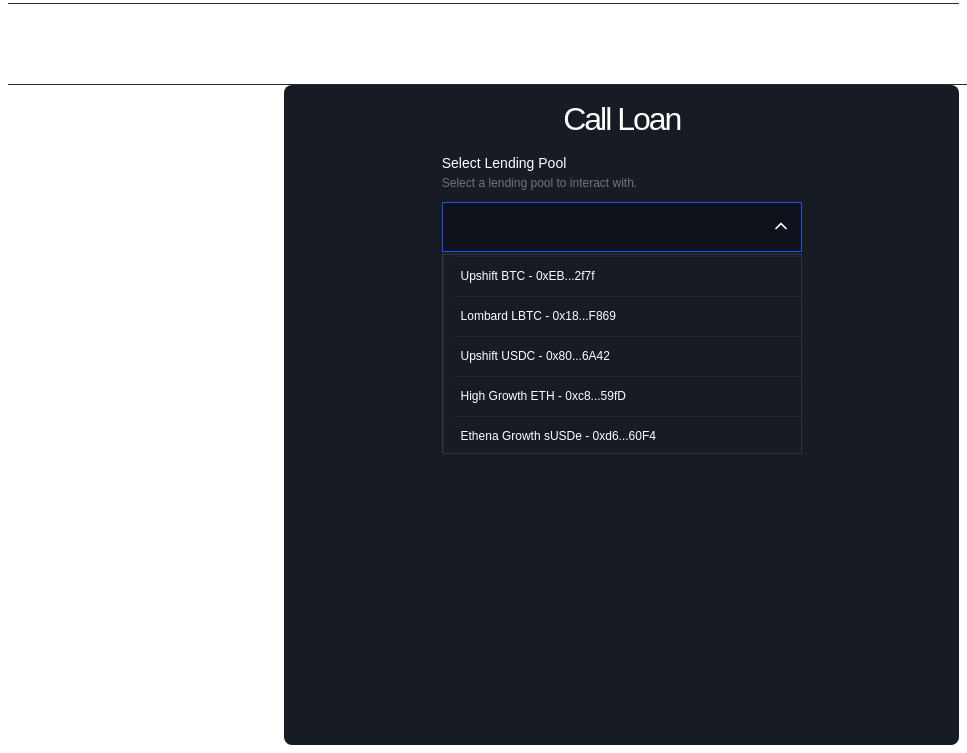 scroll, scrollTop: 122, scrollLeft: 0, axis: vertical 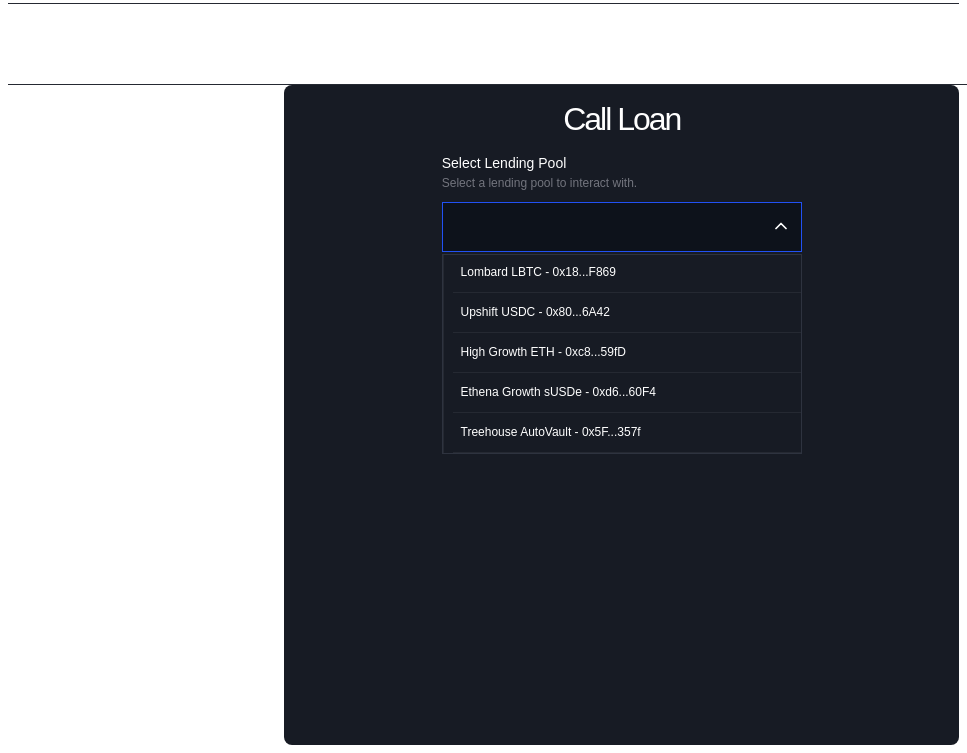 click on "High Growth ETH - 0xc8...59fD" at bounding box center (543, 352) 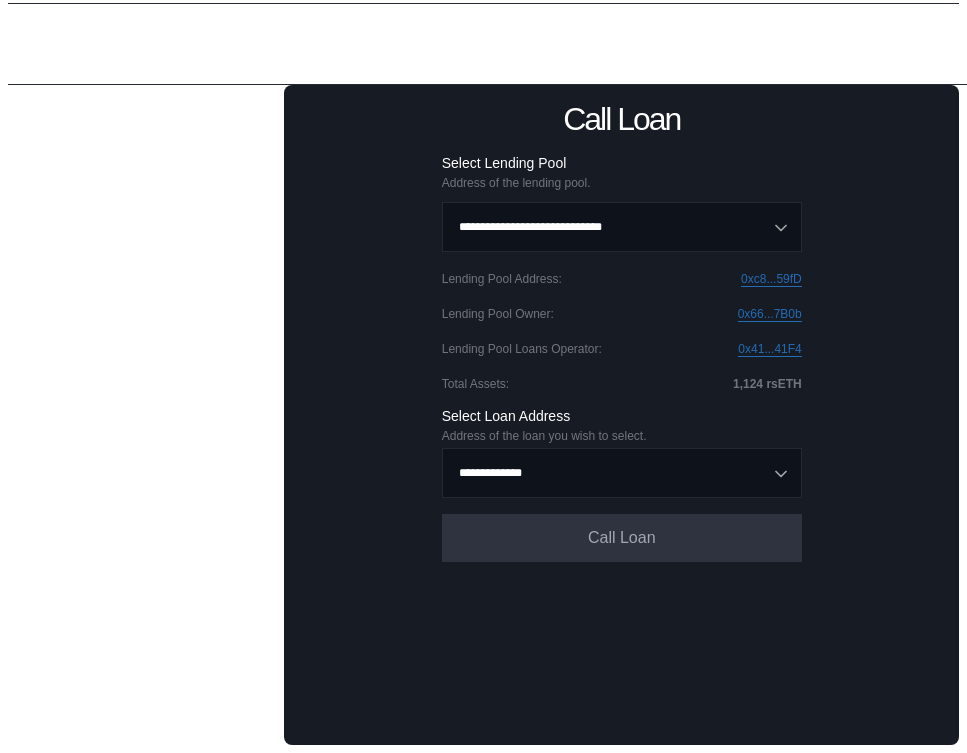 click on "Address of the loan you wish to select." at bounding box center [622, 436] 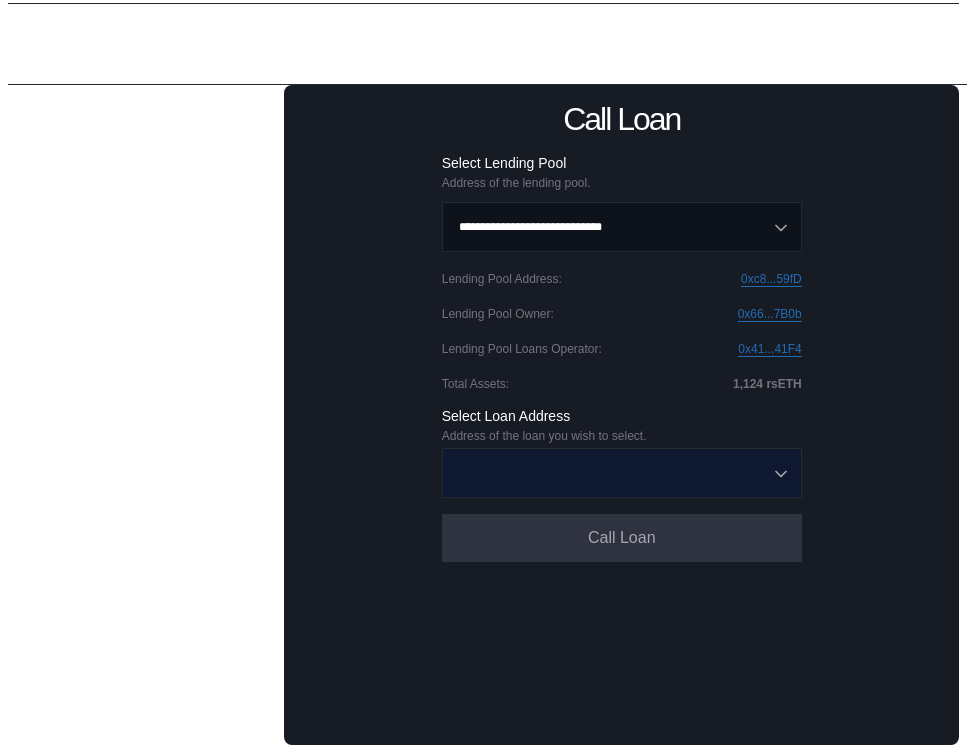click at bounding box center (611, 473) 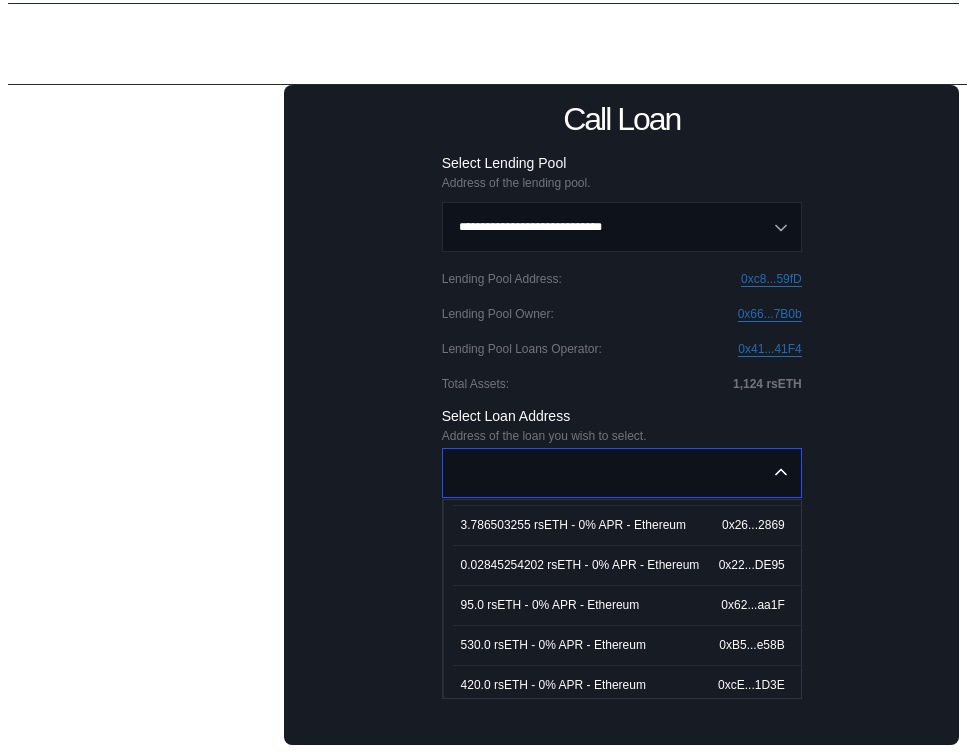 scroll, scrollTop: 3242, scrollLeft: 0, axis: vertical 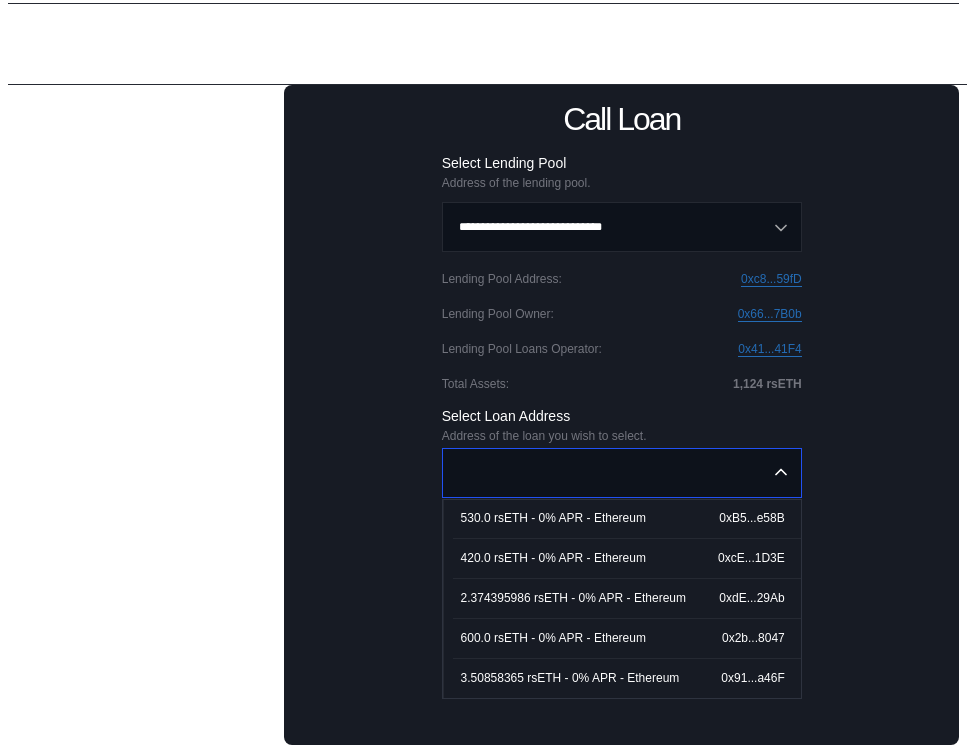 click on "3.50858365 rsETH - 0% APR - Ethereum" at bounding box center (570, 678) 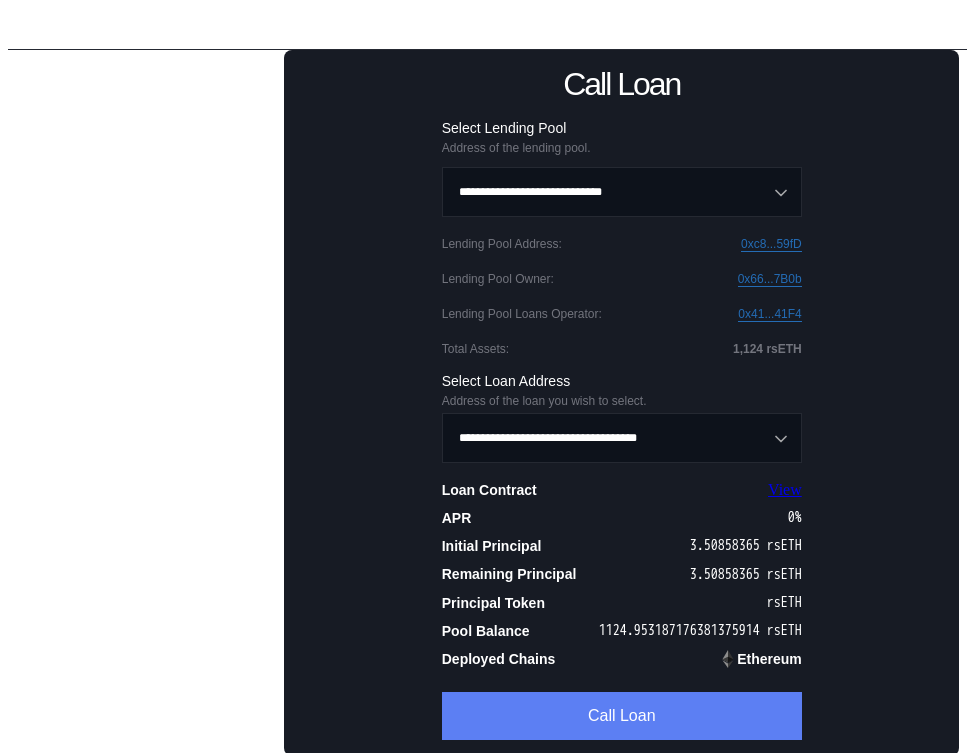 click on "Call Loan" at bounding box center [622, 716] 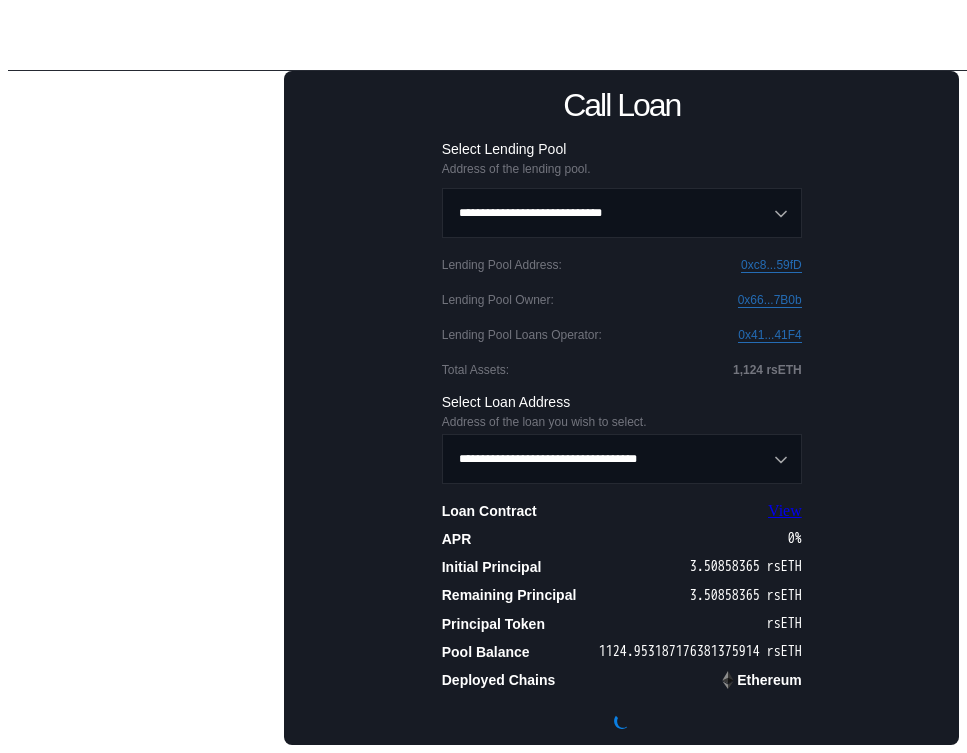 scroll, scrollTop: 0, scrollLeft: 0, axis: both 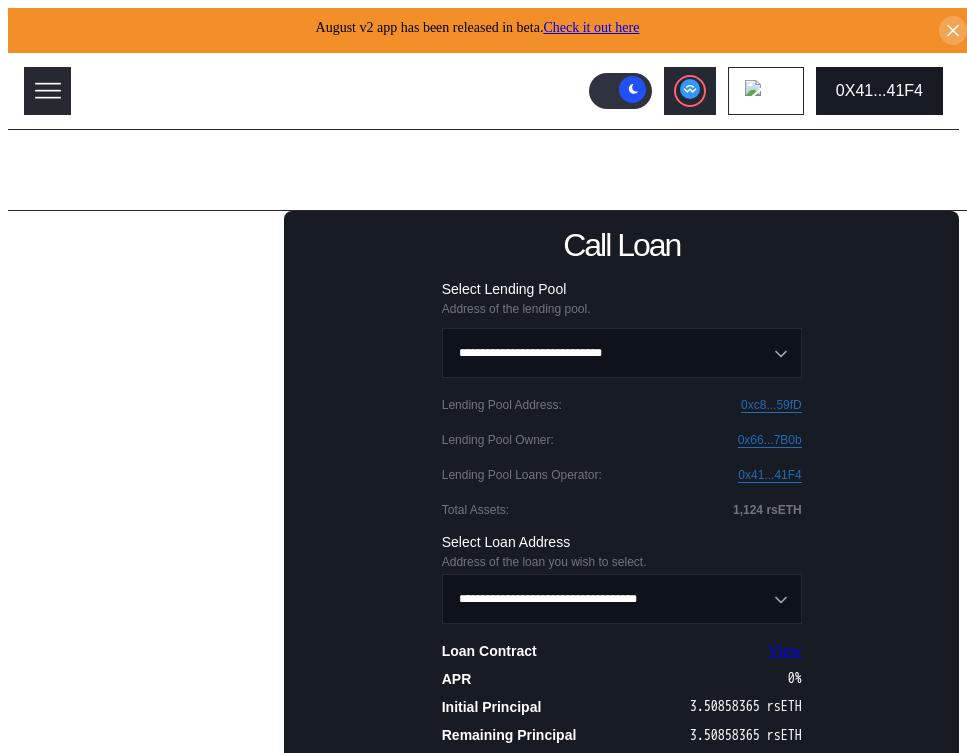 click on "0X41...41F4" at bounding box center (879, 91) 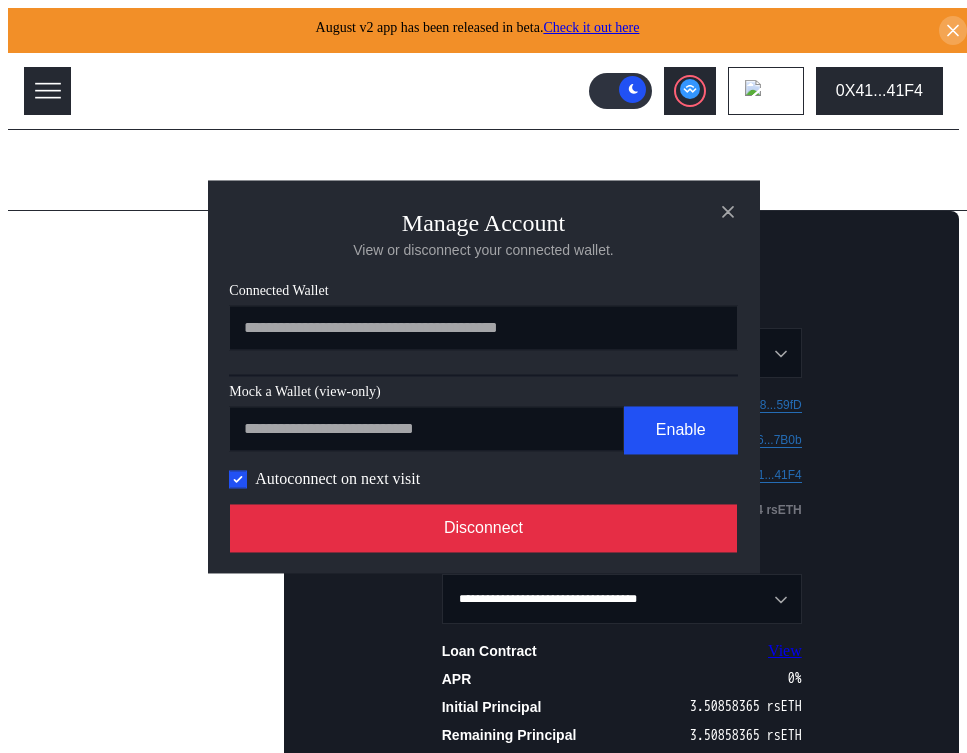 click on "Disconnect" at bounding box center [484, 528] 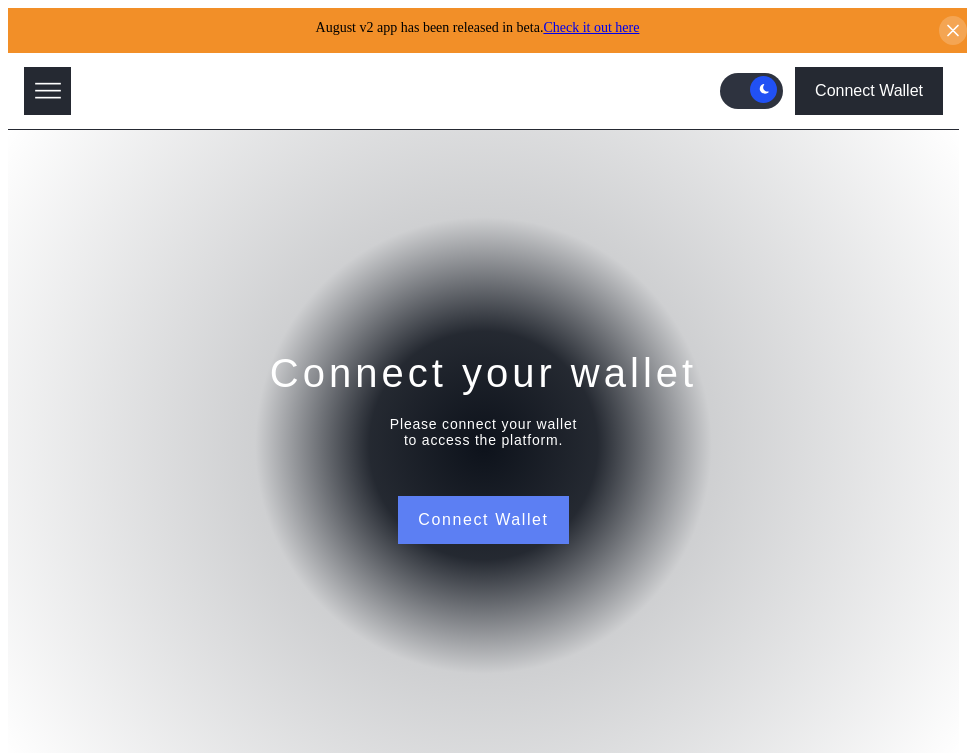 click on "Connect Wallet" at bounding box center (483, 520) 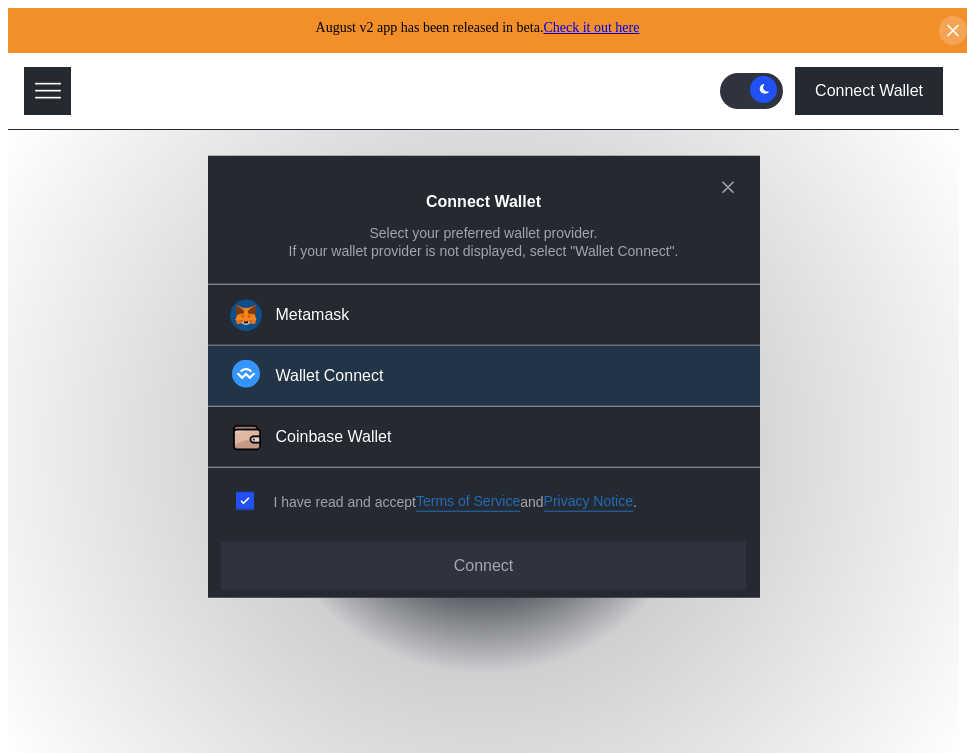 click on "Wallet Connect" at bounding box center [330, 376] 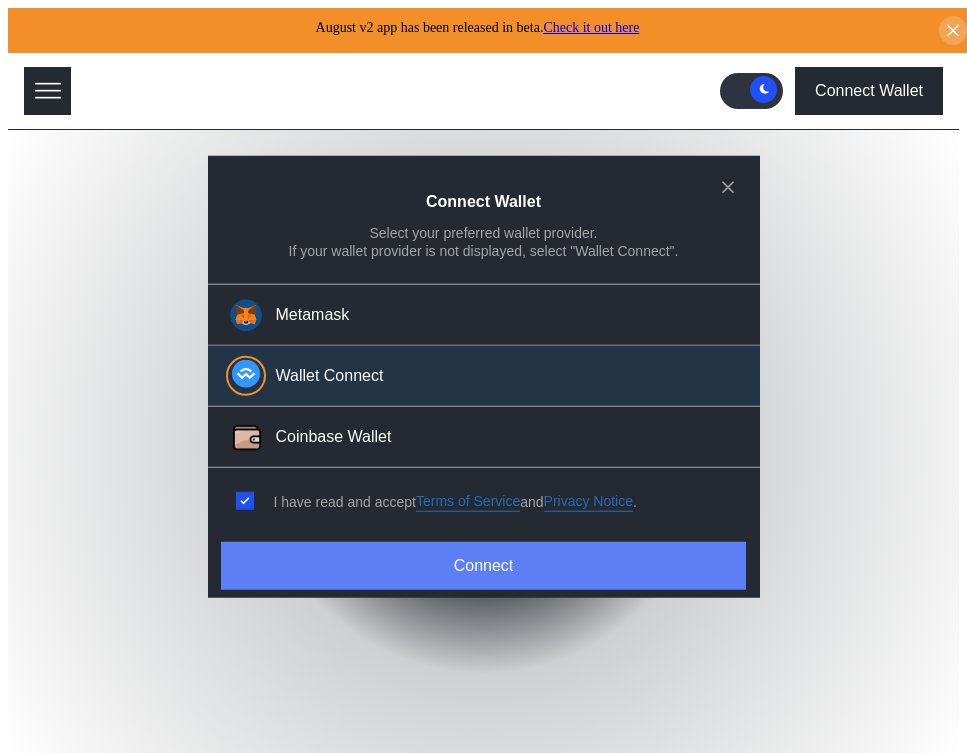 click on "Connect" at bounding box center [483, 566] 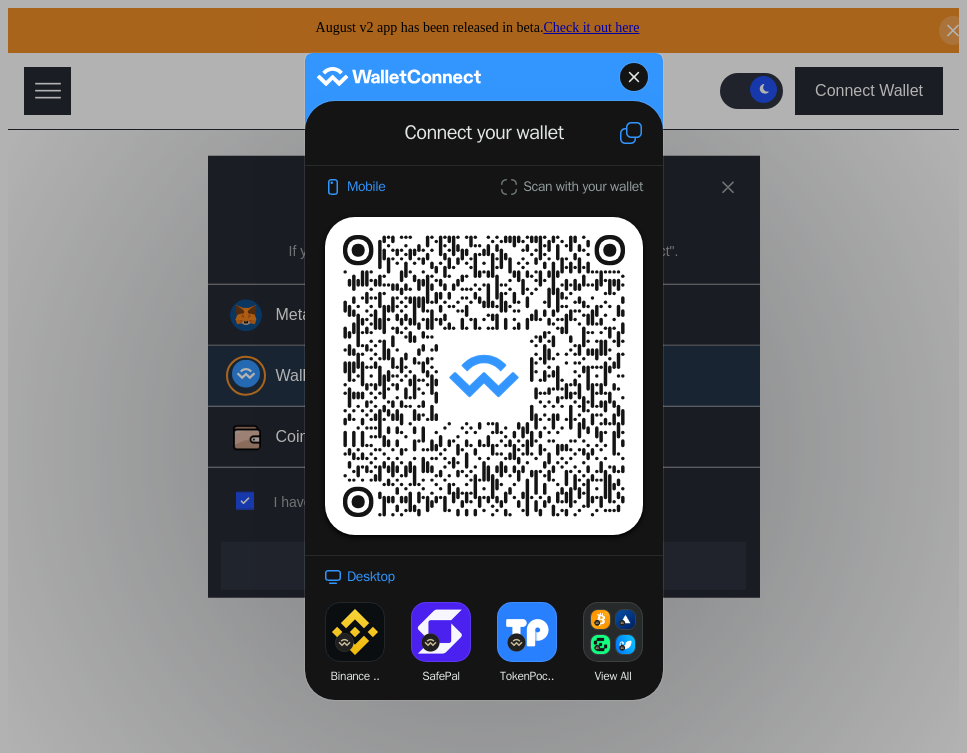 click 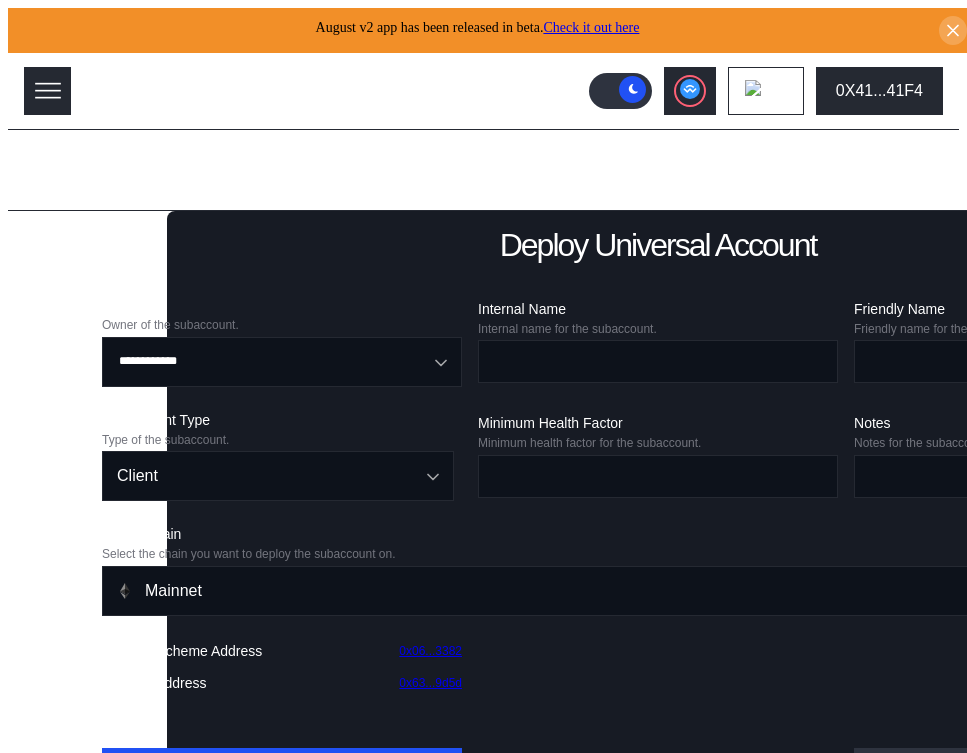 click on "Lending Pools" at bounding box center [85, 245] 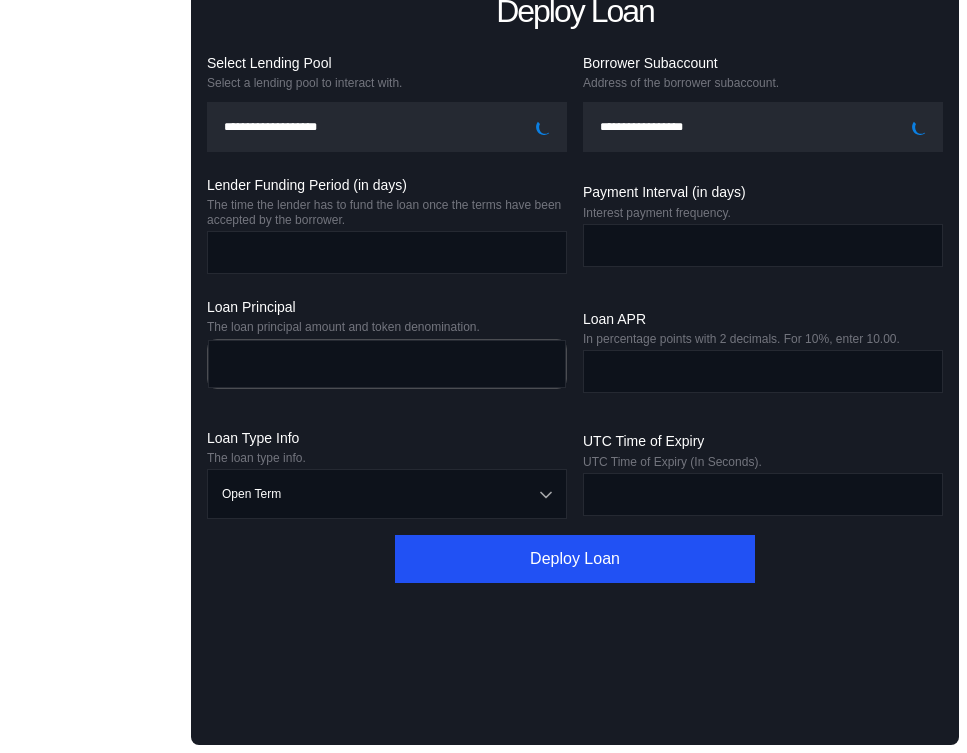 click on "Call Loan" at bounding box center (110, 452) 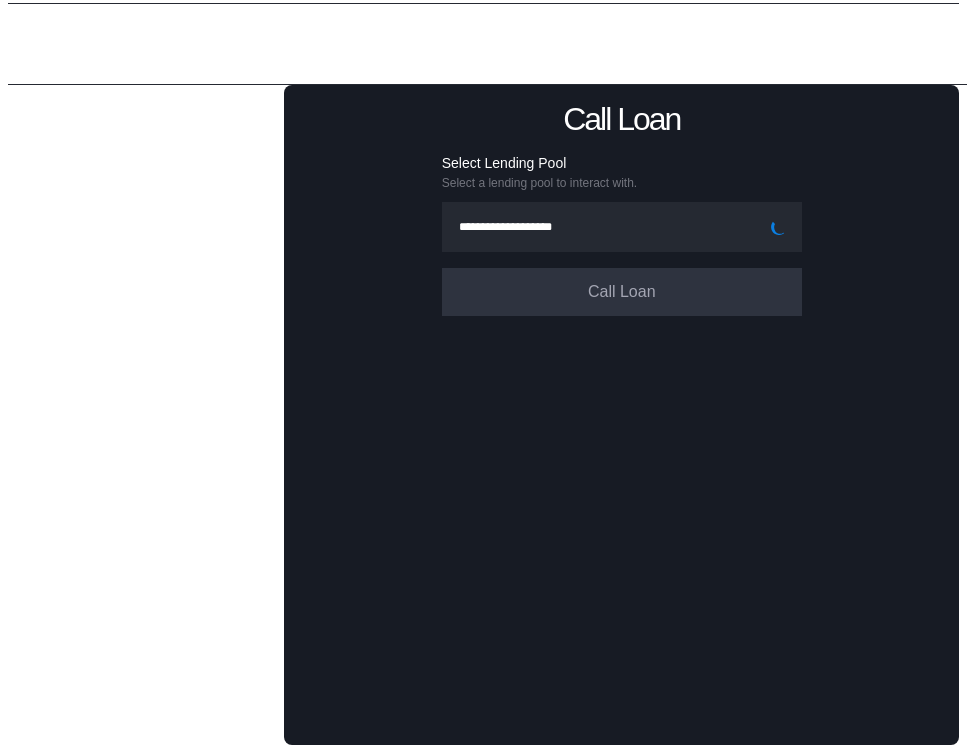 scroll, scrollTop: 212, scrollLeft: 0, axis: vertical 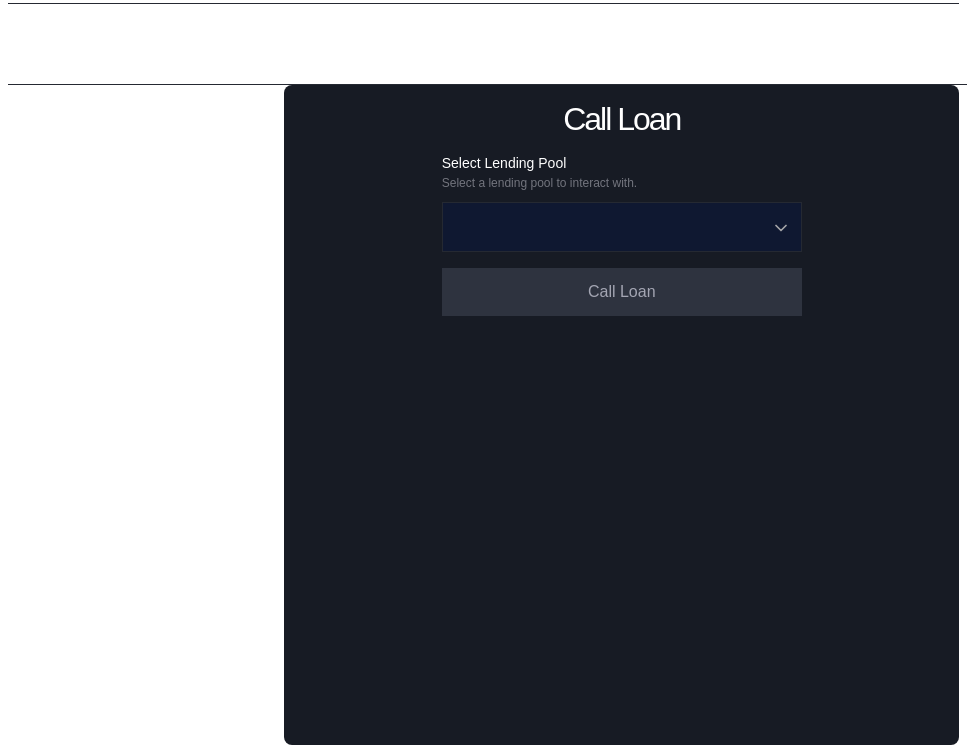 click at bounding box center [611, 227] 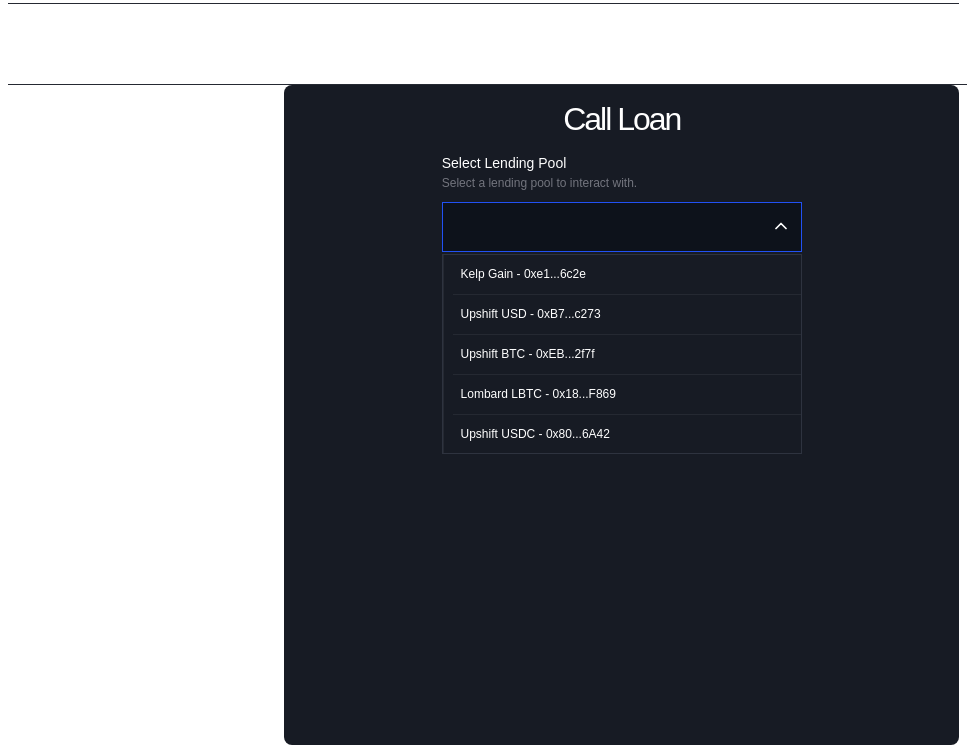 scroll, scrollTop: 122, scrollLeft: 0, axis: vertical 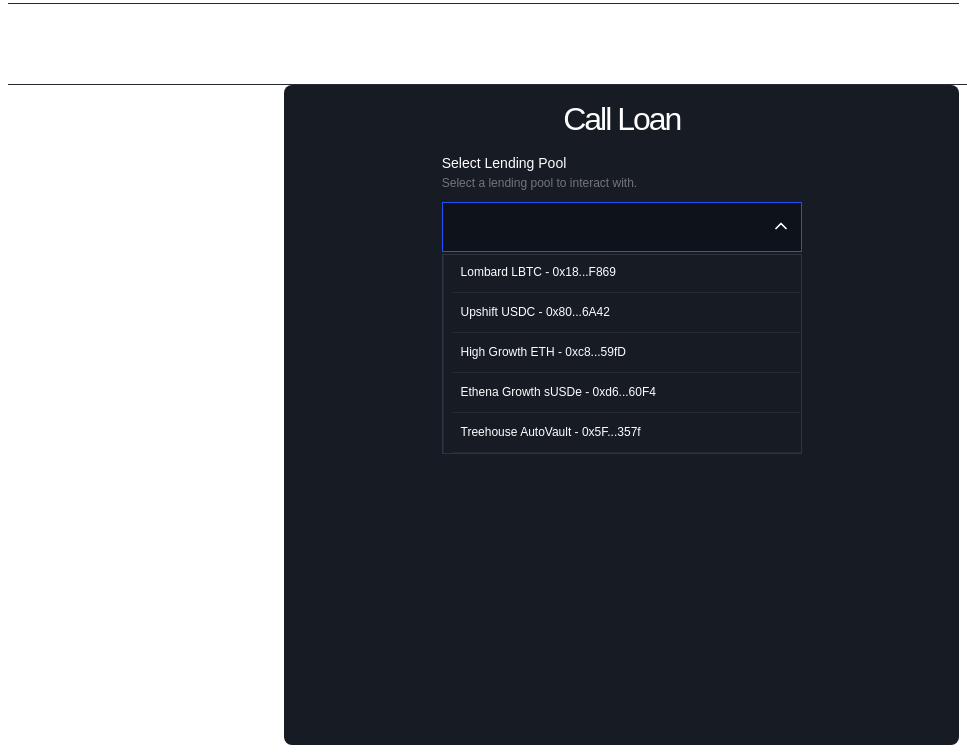 click on "High Growth ETH - 0xc8...59fD" at bounding box center (627, 352) 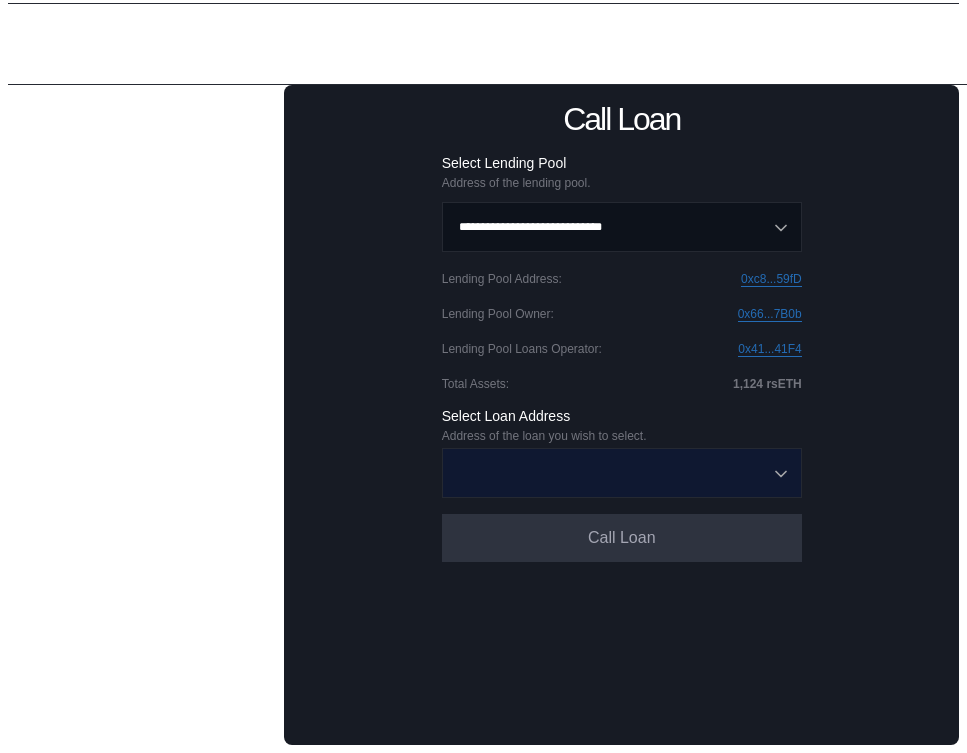 click at bounding box center [611, 473] 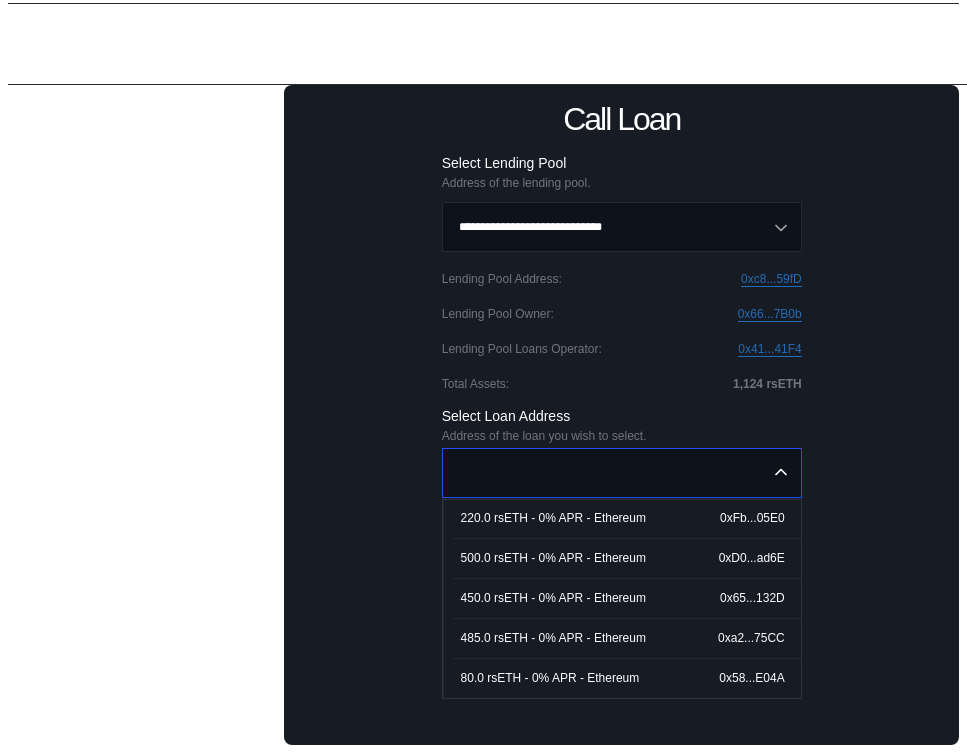 scroll, scrollTop: 3242, scrollLeft: 0, axis: vertical 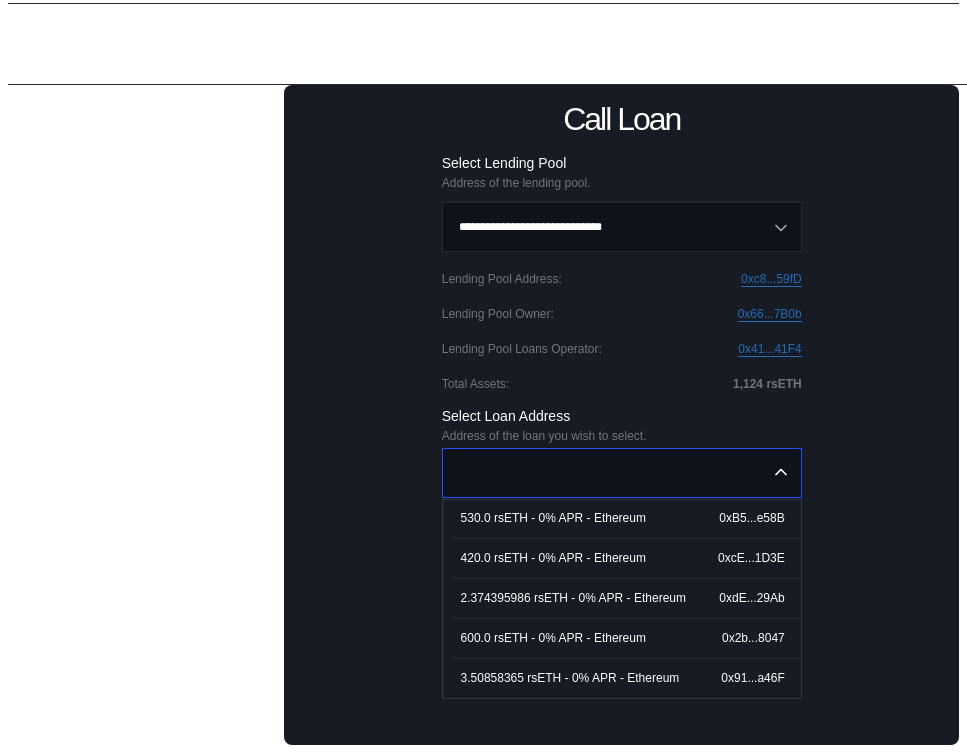 click on "3.50858365 rsETH - 0% APR - Ethereum 0x91...a46F" at bounding box center (627, 678) 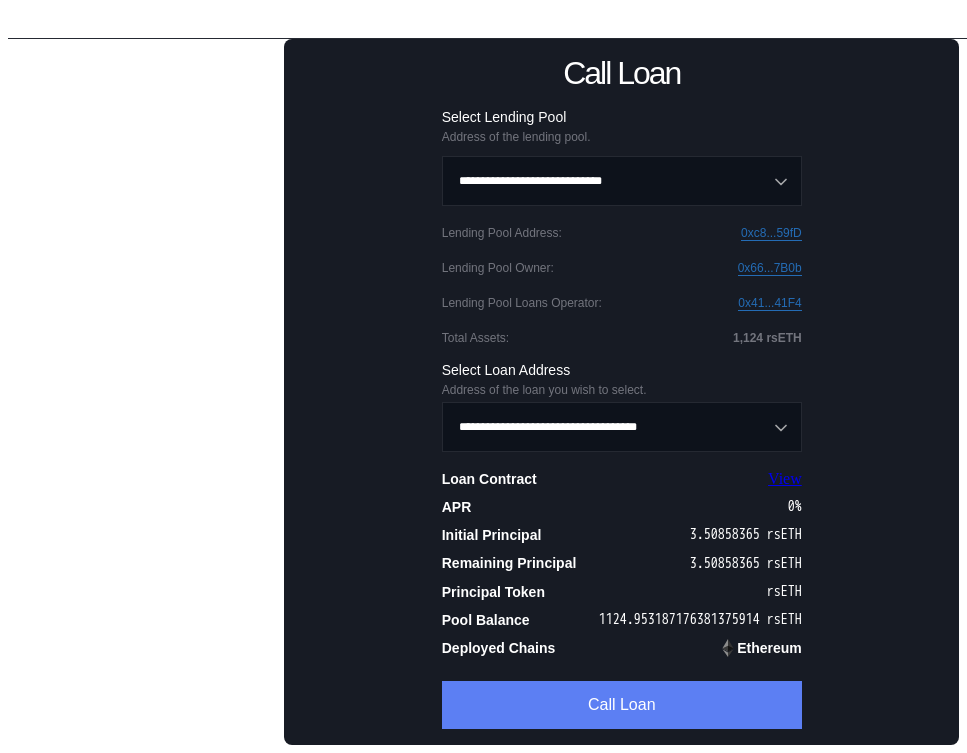 click on "Call Loan" at bounding box center [622, 705] 